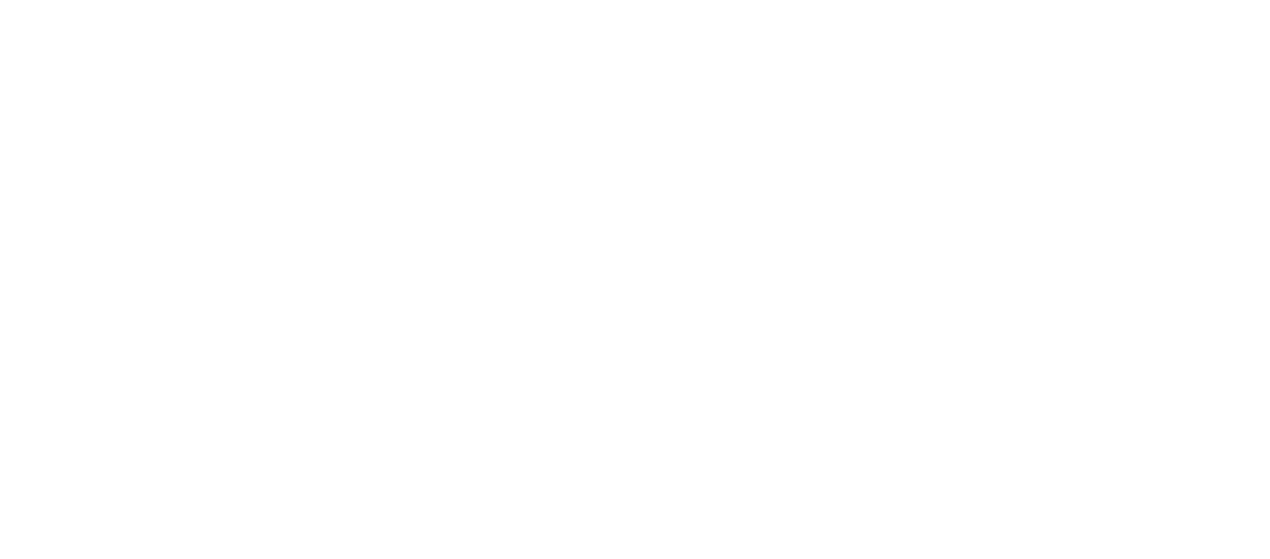scroll, scrollTop: 0, scrollLeft: 0, axis: both 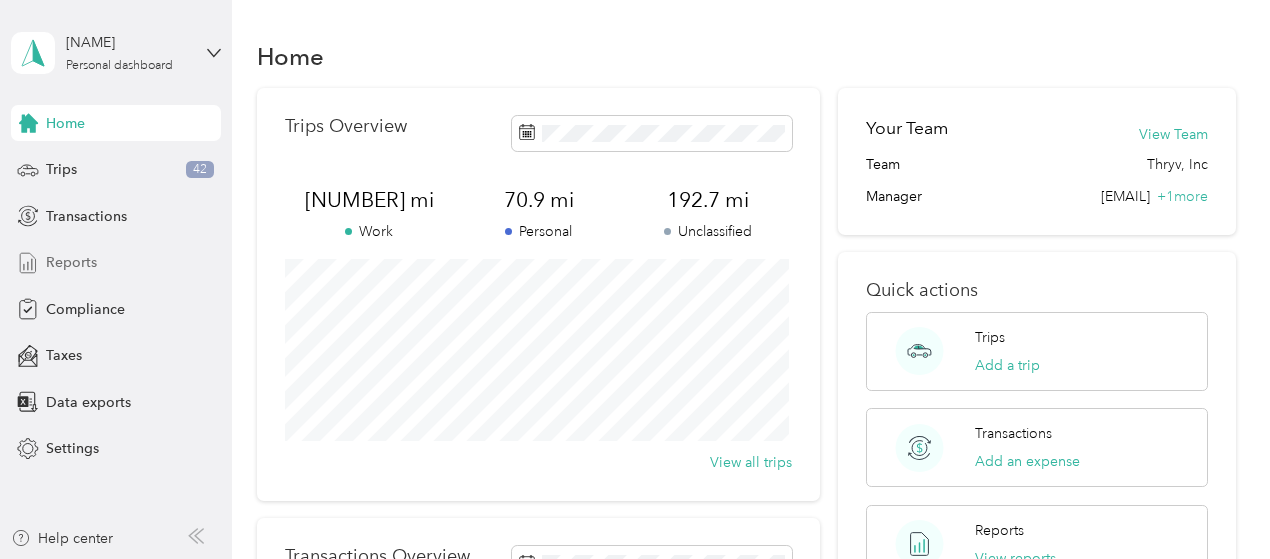 click on "Reports" at bounding box center (71, 262) 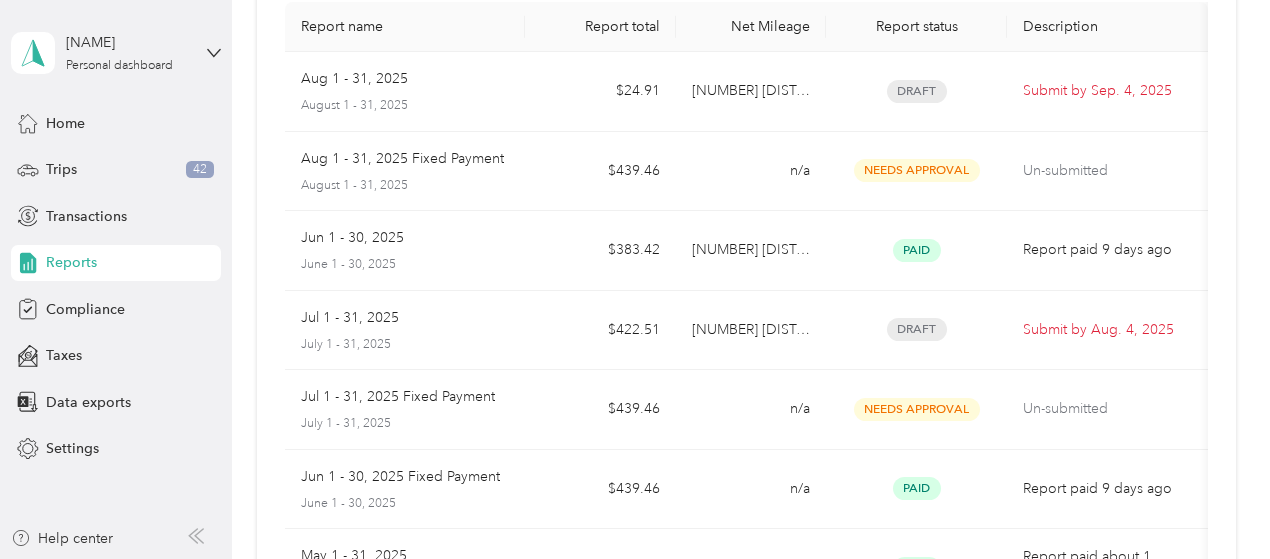 scroll, scrollTop: 166, scrollLeft: 0, axis: vertical 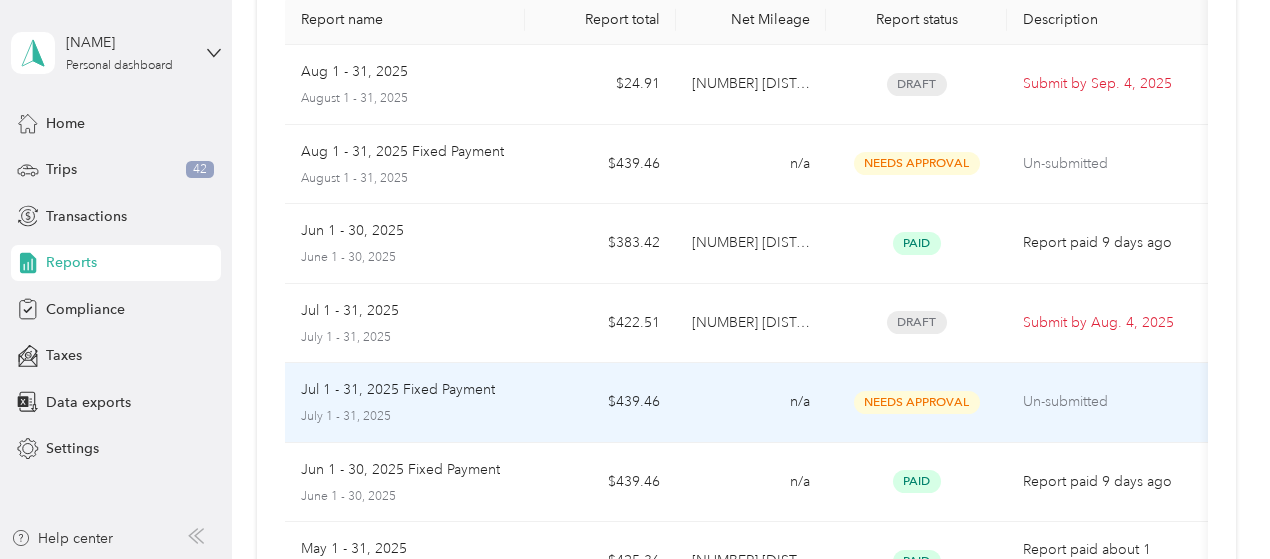 click on "Needs Approval" at bounding box center (917, 402) 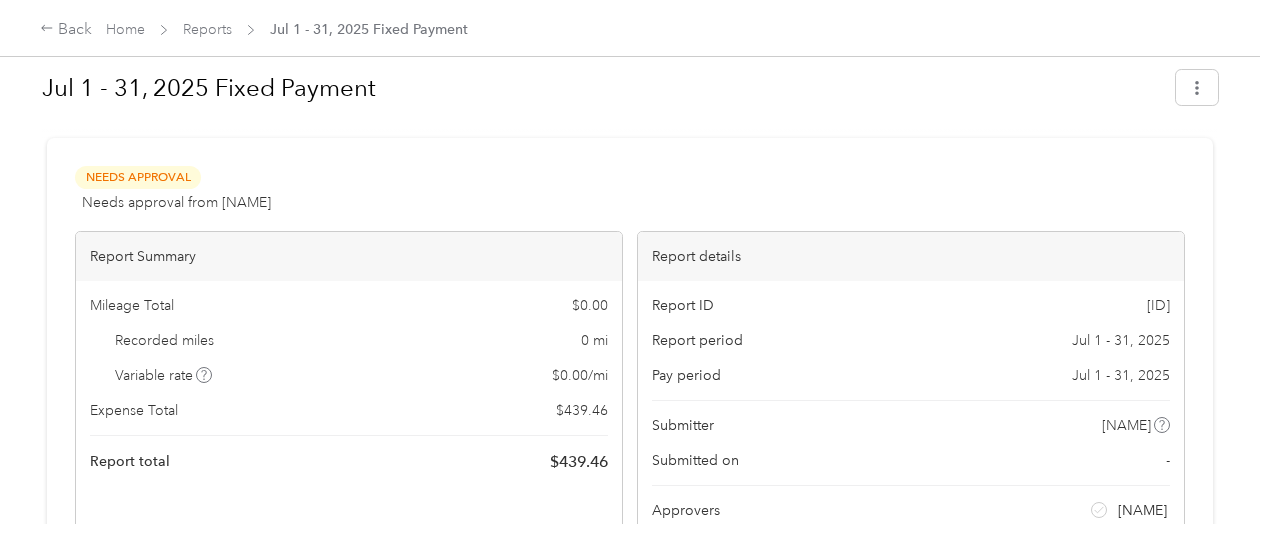 scroll, scrollTop: 0, scrollLeft: 0, axis: both 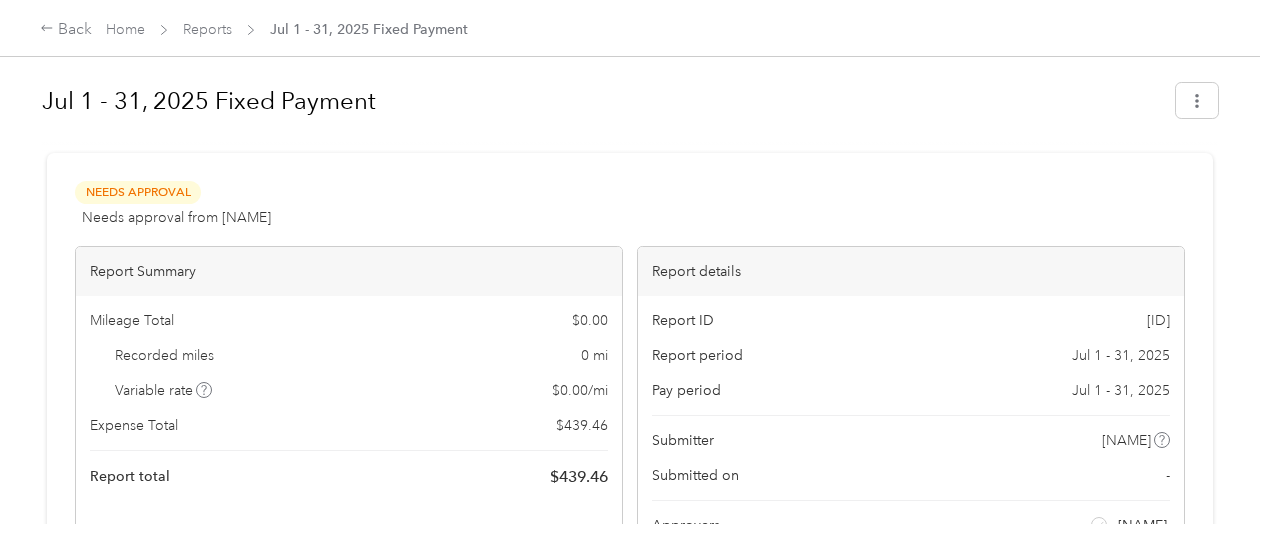 click on "Needs Approval" at bounding box center [138, 192] 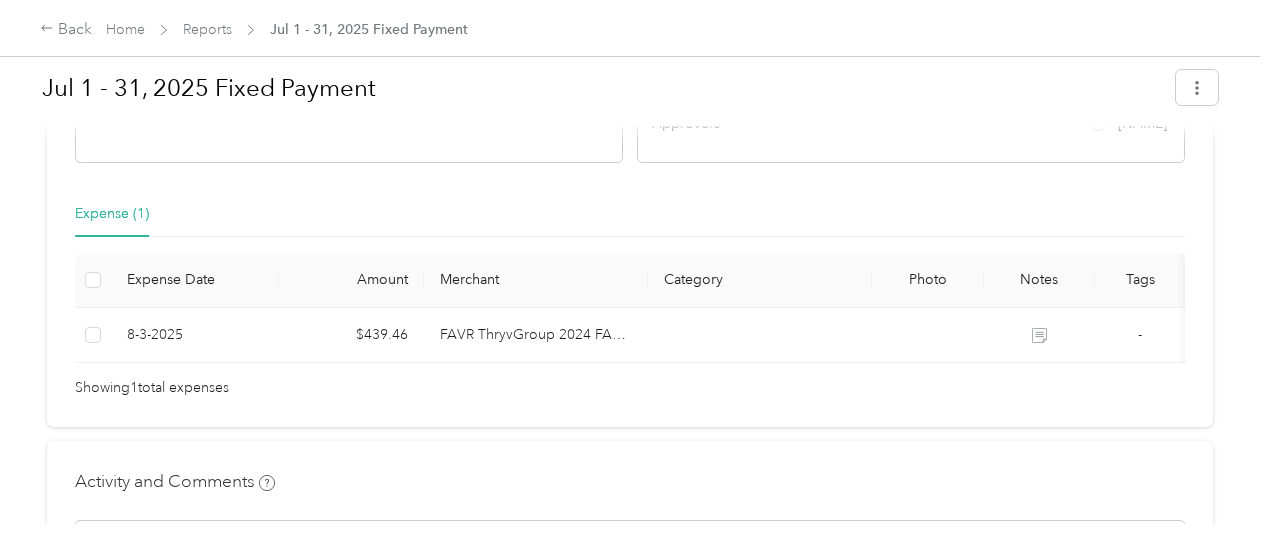 scroll, scrollTop: 0, scrollLeft: 0, axis: both 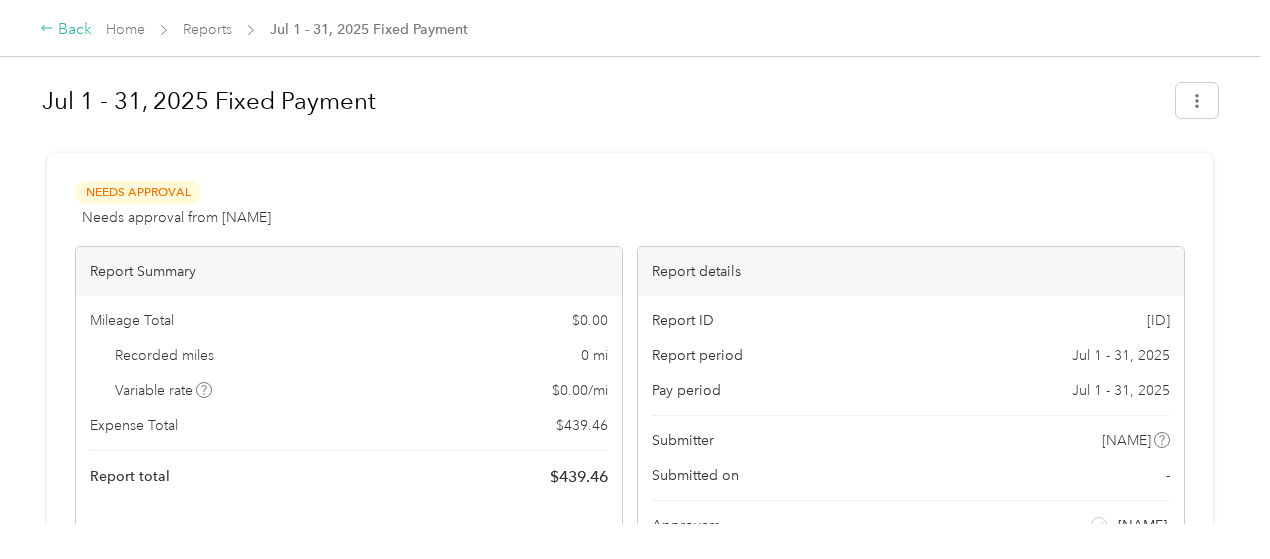 click 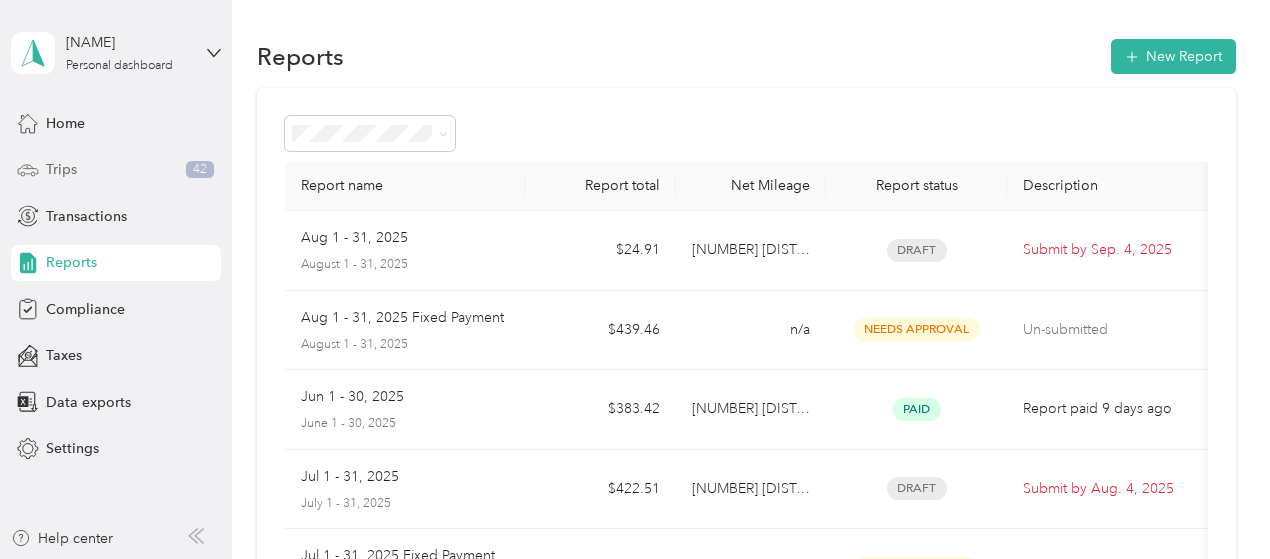 click on "Trips" at bounding box center (61, 169) 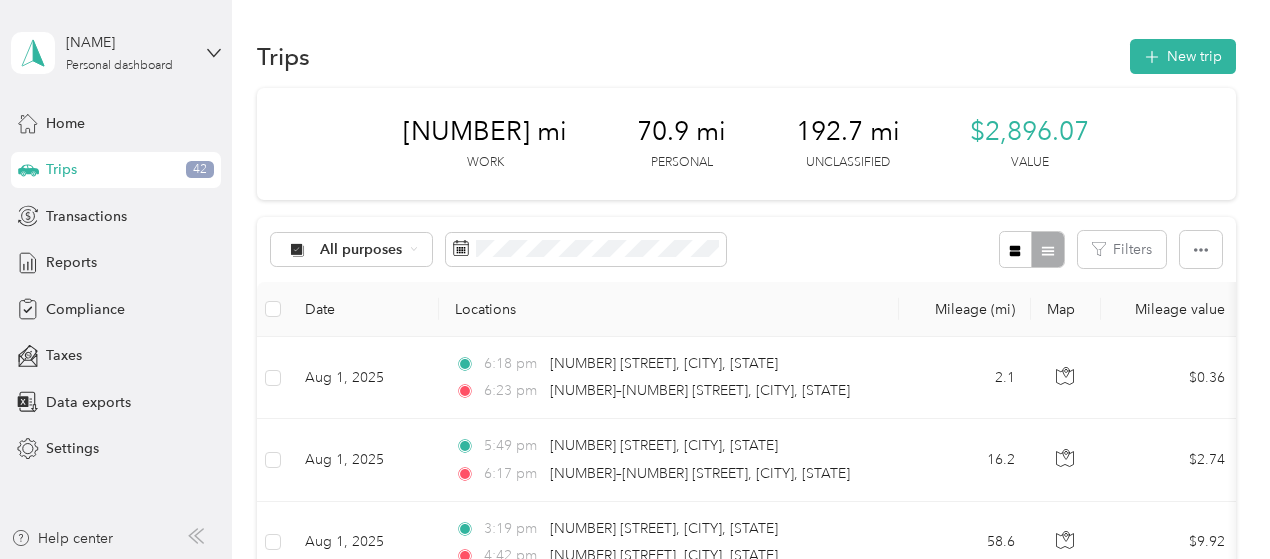 scroll, scrollTop: 489, scrollLeft: 0, axis: vertical 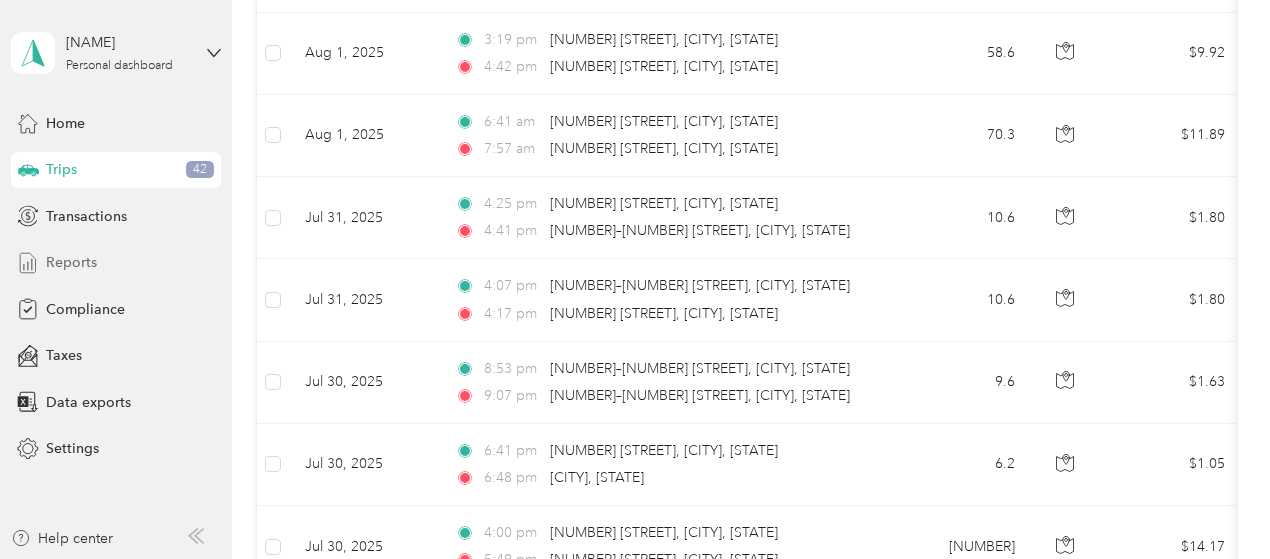 click on "Reports" at bounding box center (71, 262) 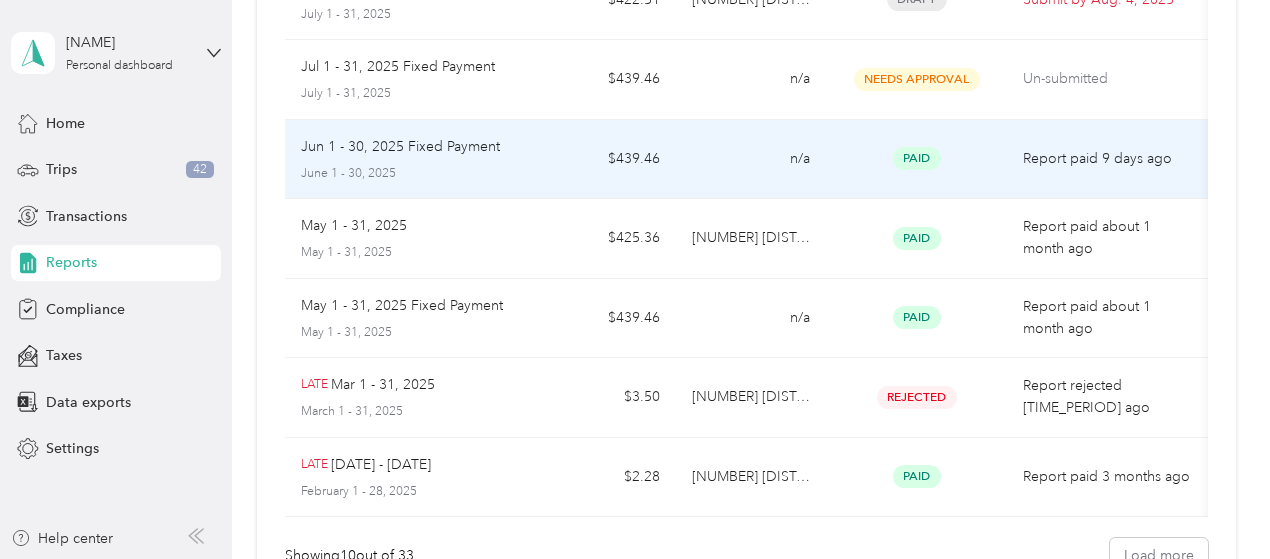 scroll, scrollTop: 0, scrollLeft: 0, axis: both 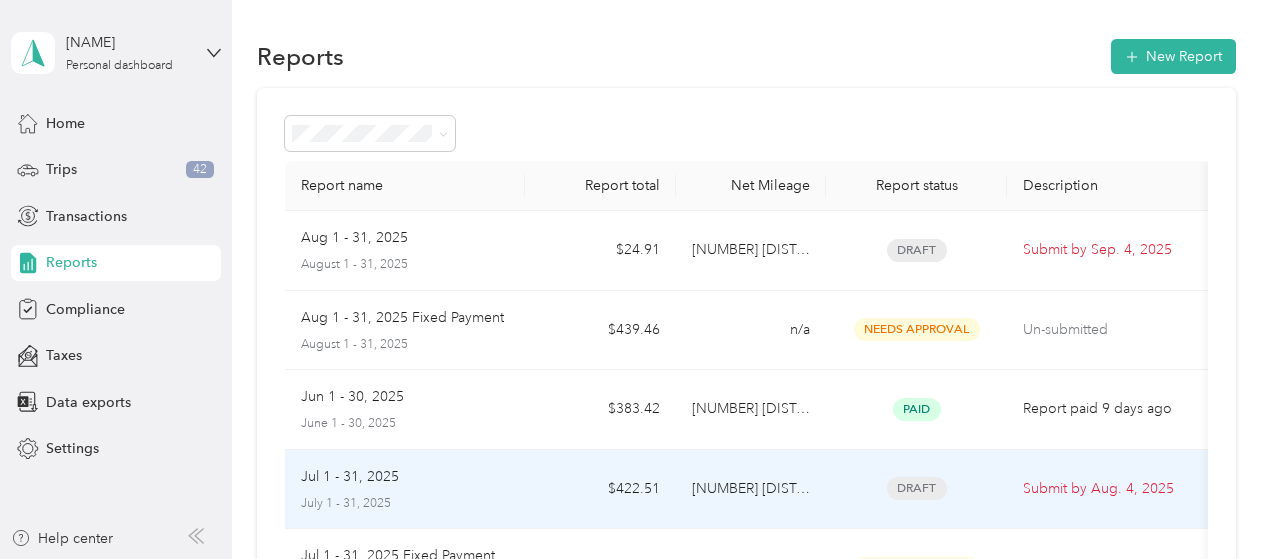click on "Draft" at bounding box center [917, 488] 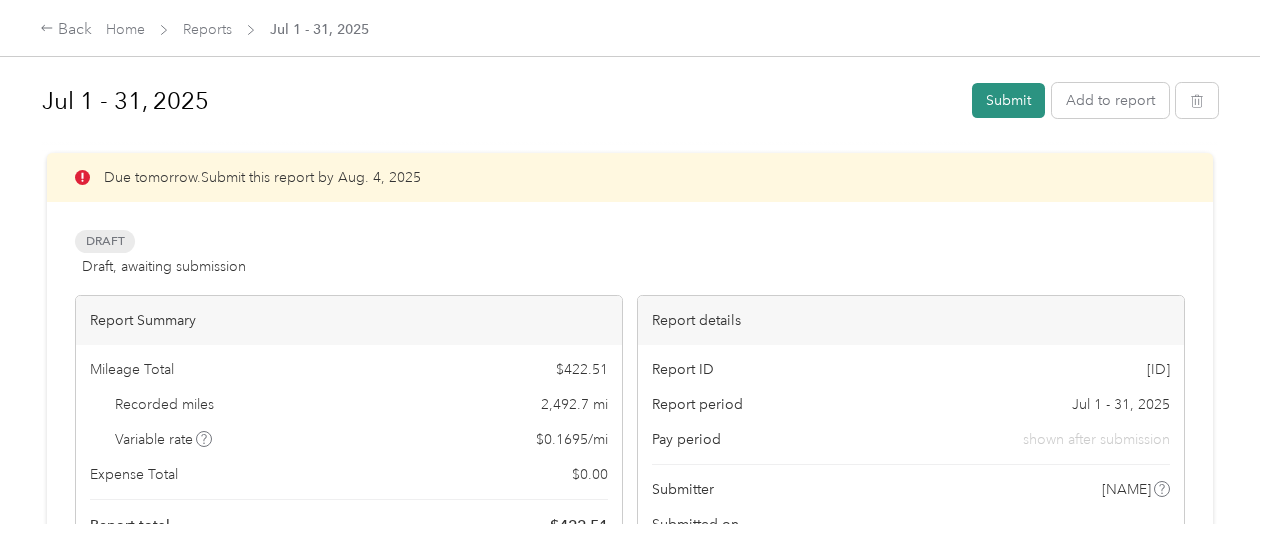 click on "Submit" at bounding box center [1008, 100] 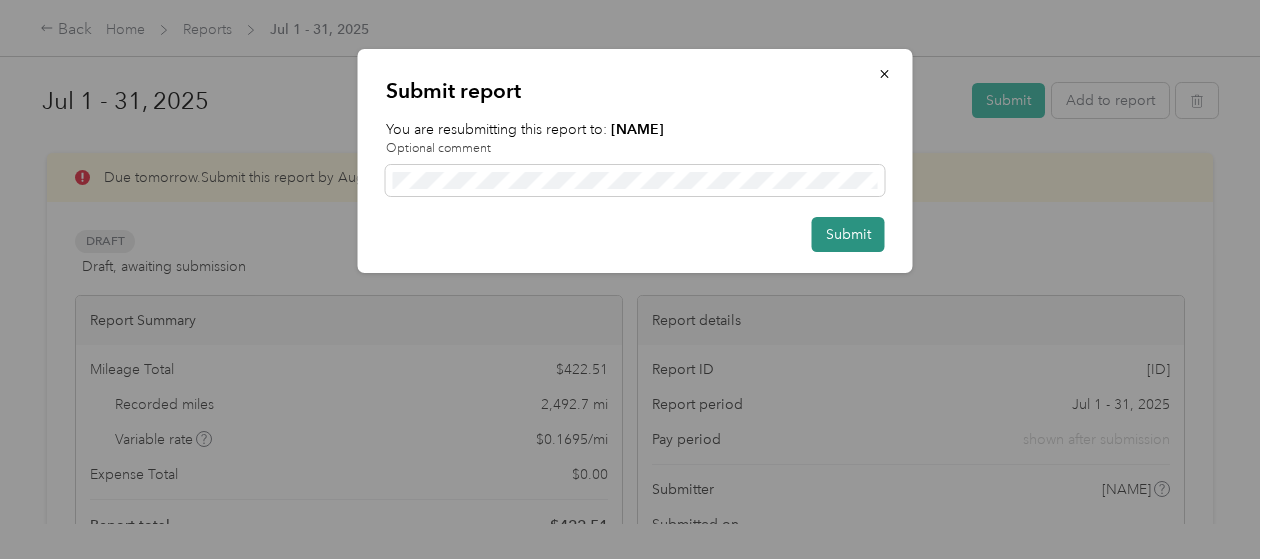 click on "Submit" at bounding box center [848, 234] 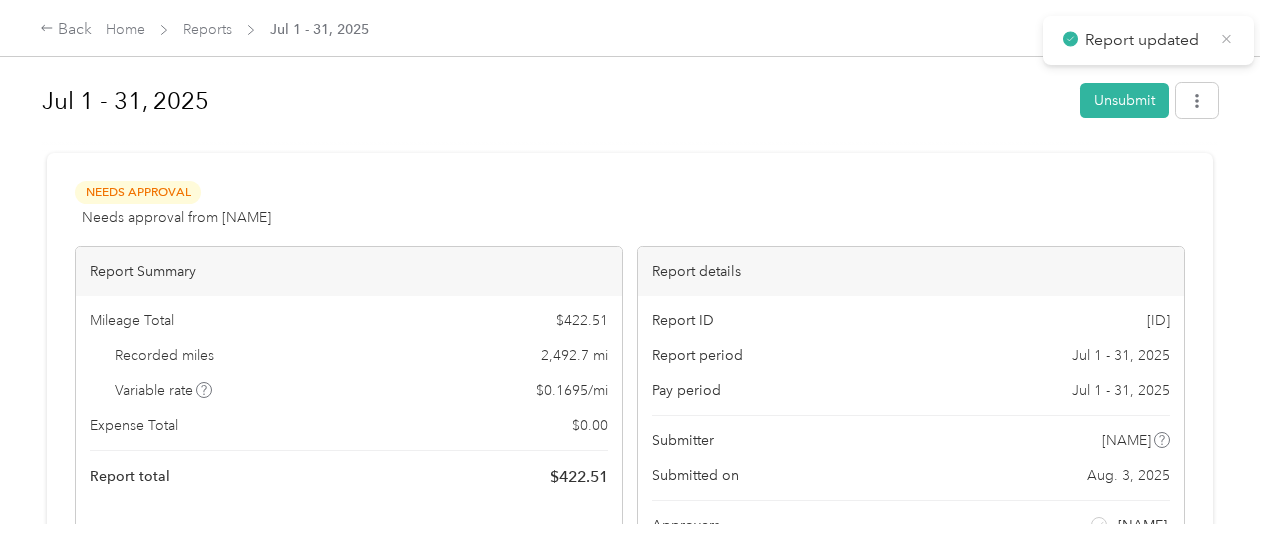 click 